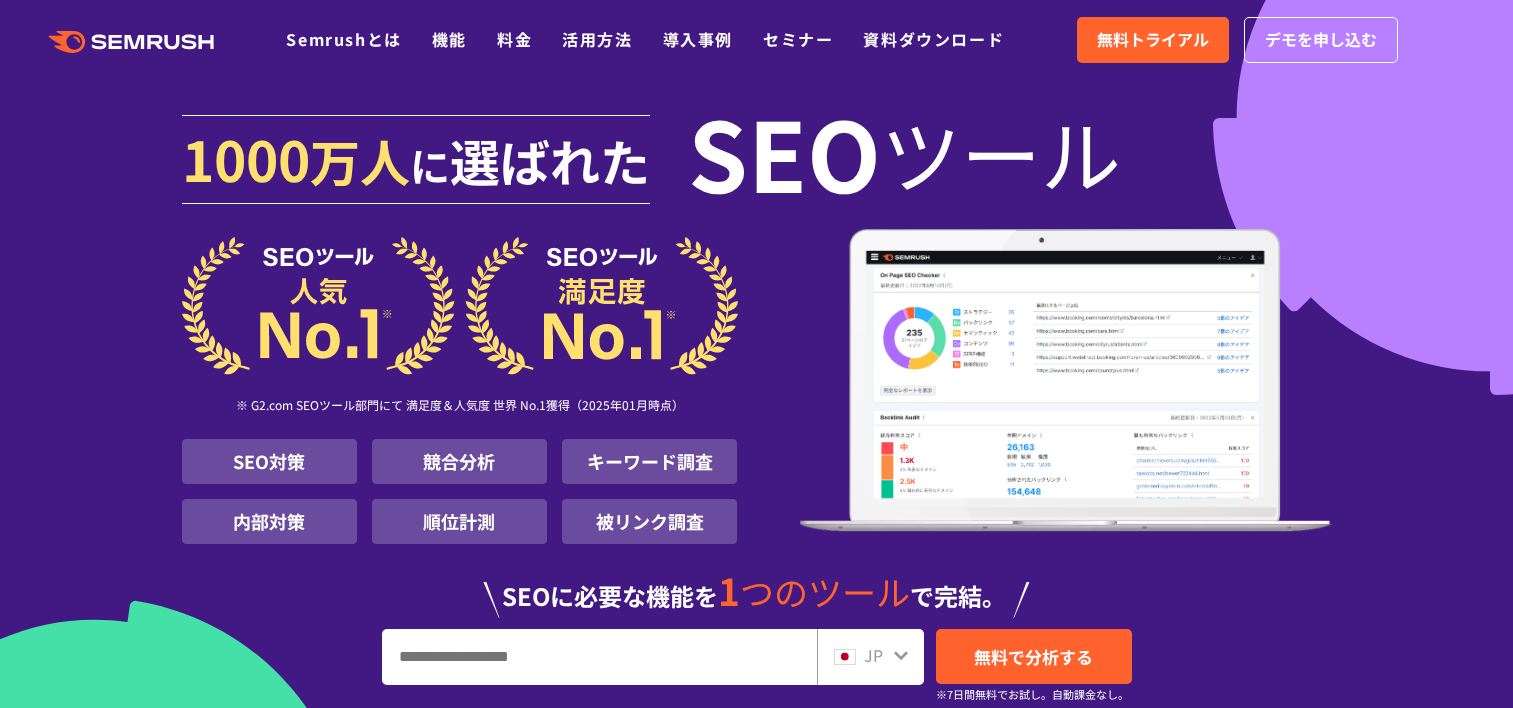 scroll, scrollTop: 0, scrollLeft: 0, axis: both 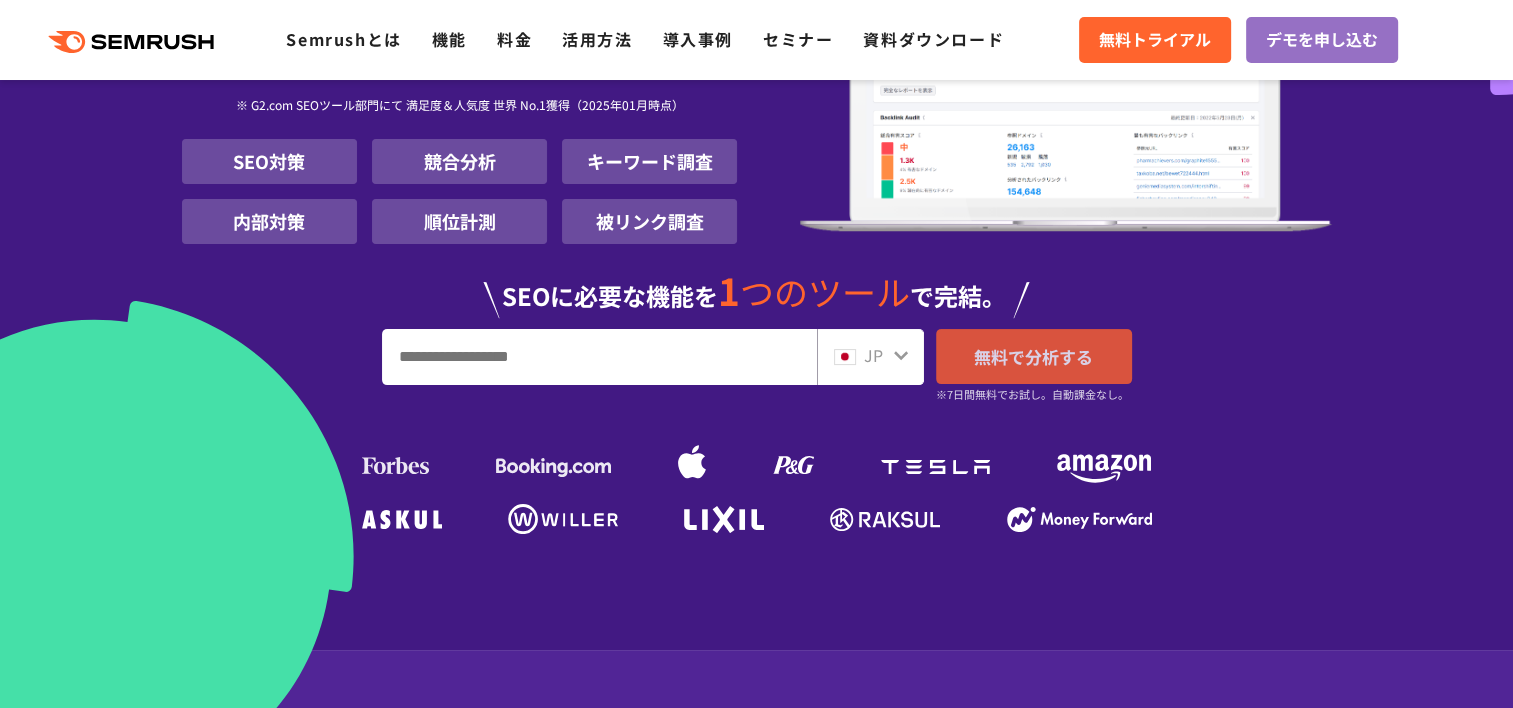 click on "無料で分析する" at bounding box center [1033, 356] 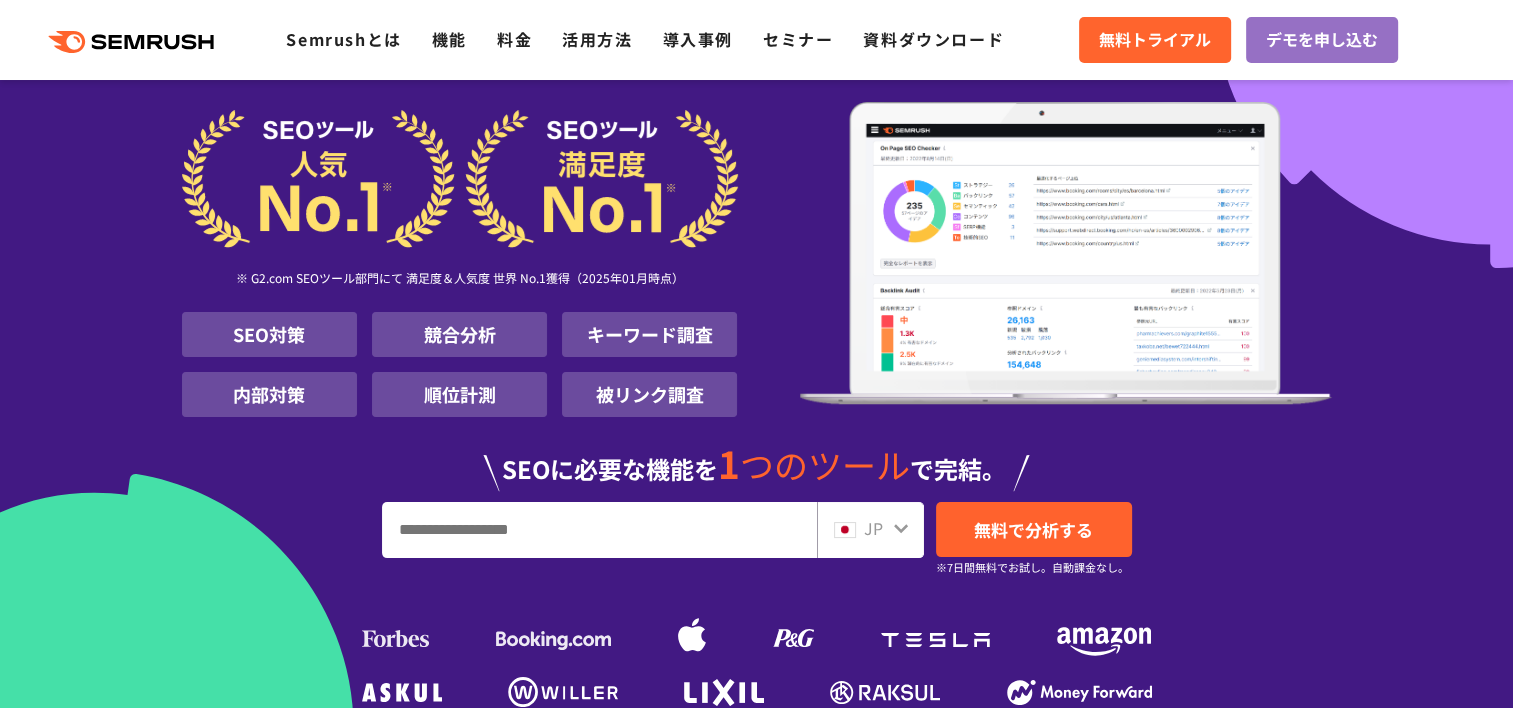 scroll, scrollTop: 0, scrollLeft: 0, axis: both 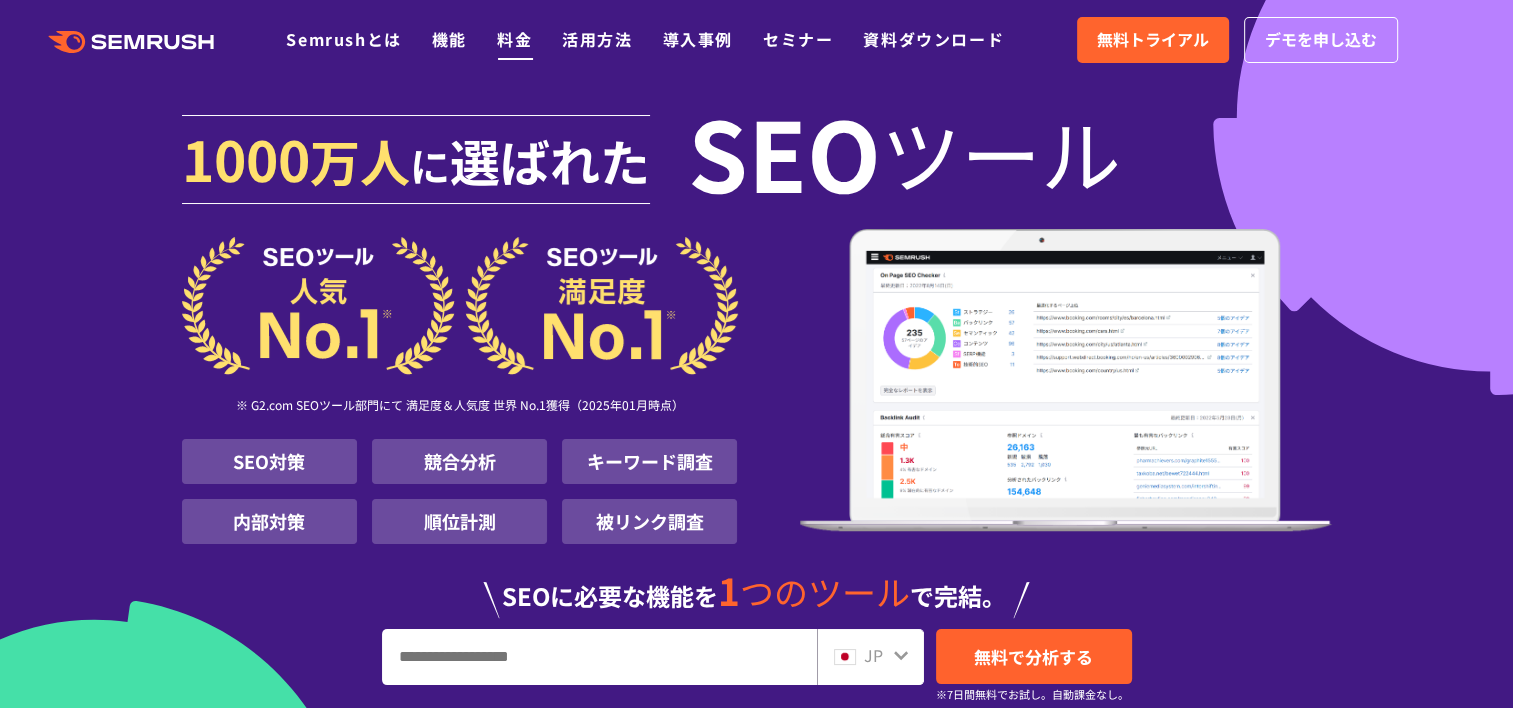 click on "料金" at bounding box center (514, 39) 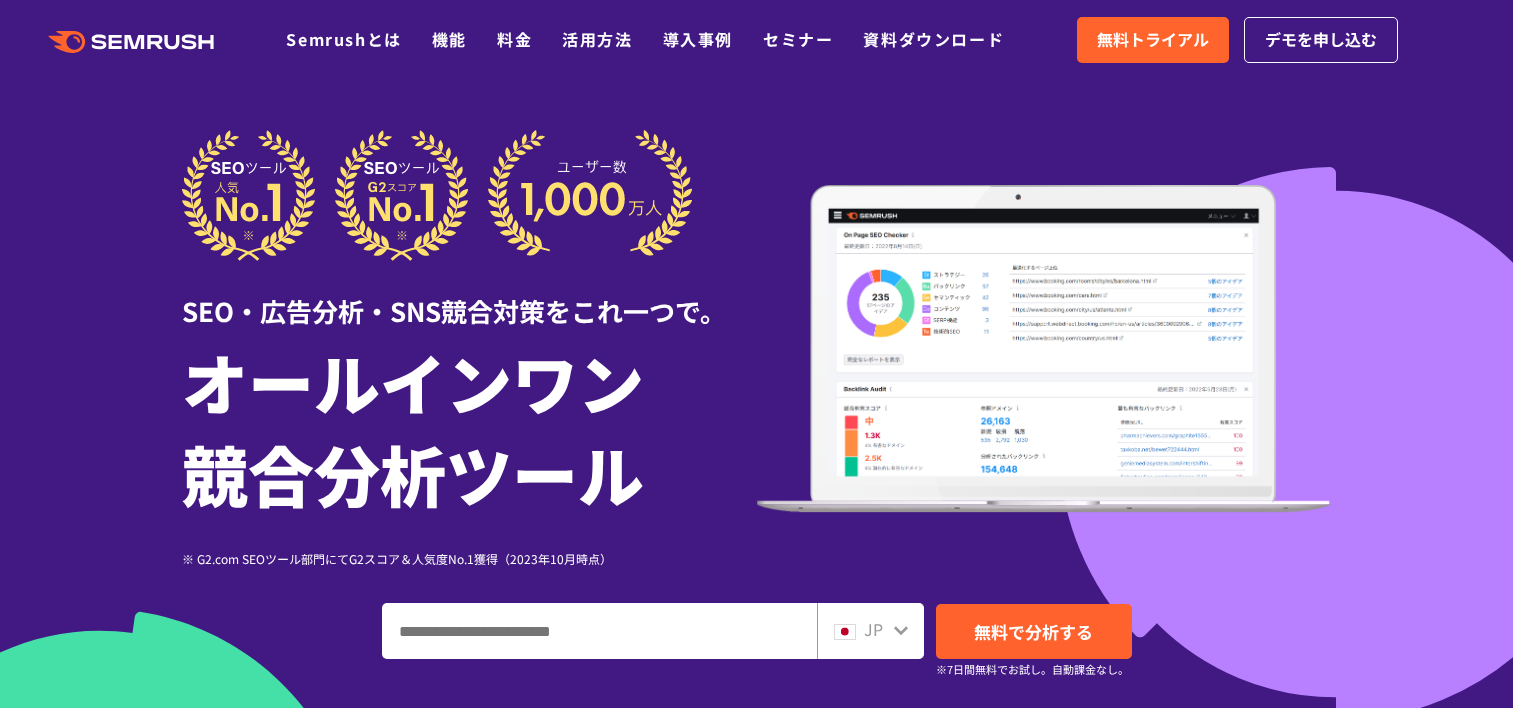 scroll, scrollTop: 0, scrollLeft: 0, axis: both 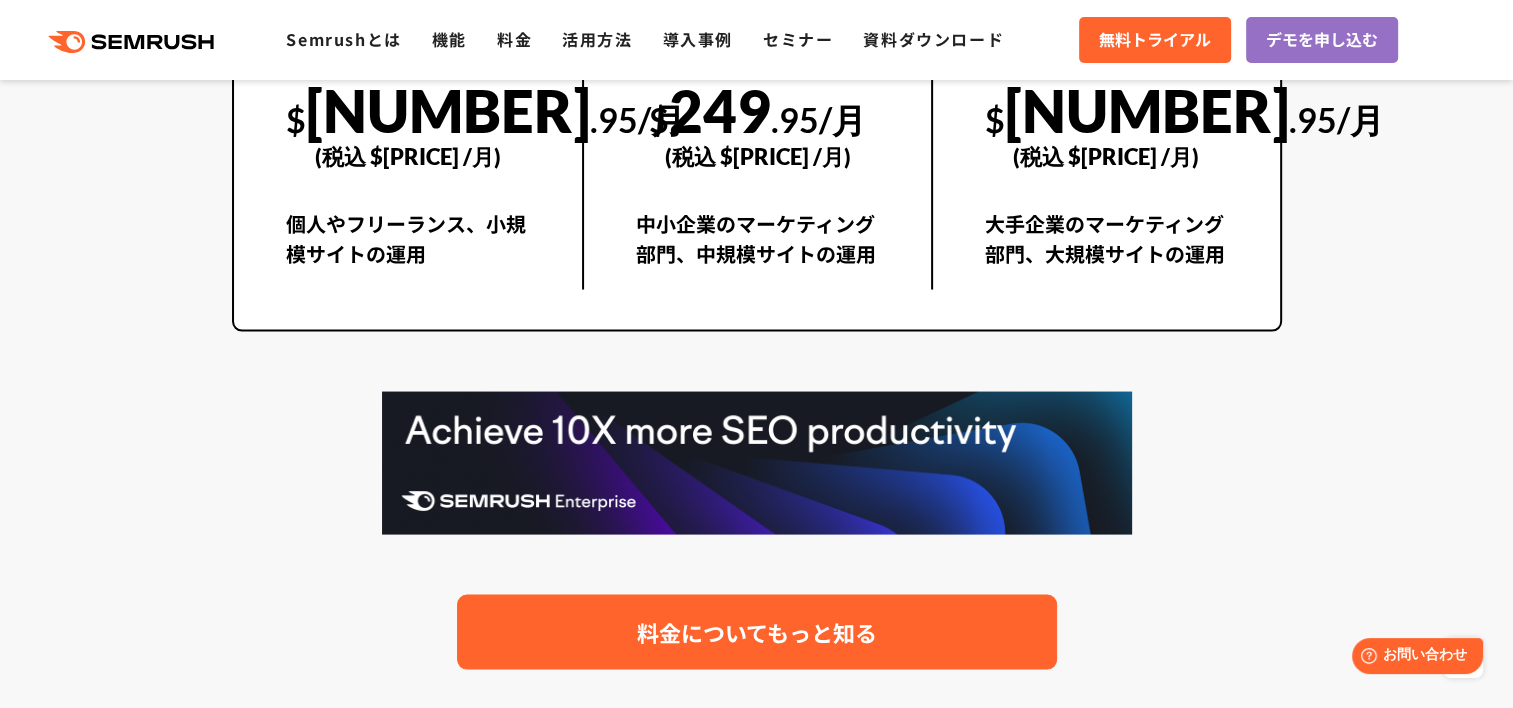 drag, startPoint x: 788, startPoint y: 659, endPoint x: 735, endPoint y: 646, distance: 54.571056 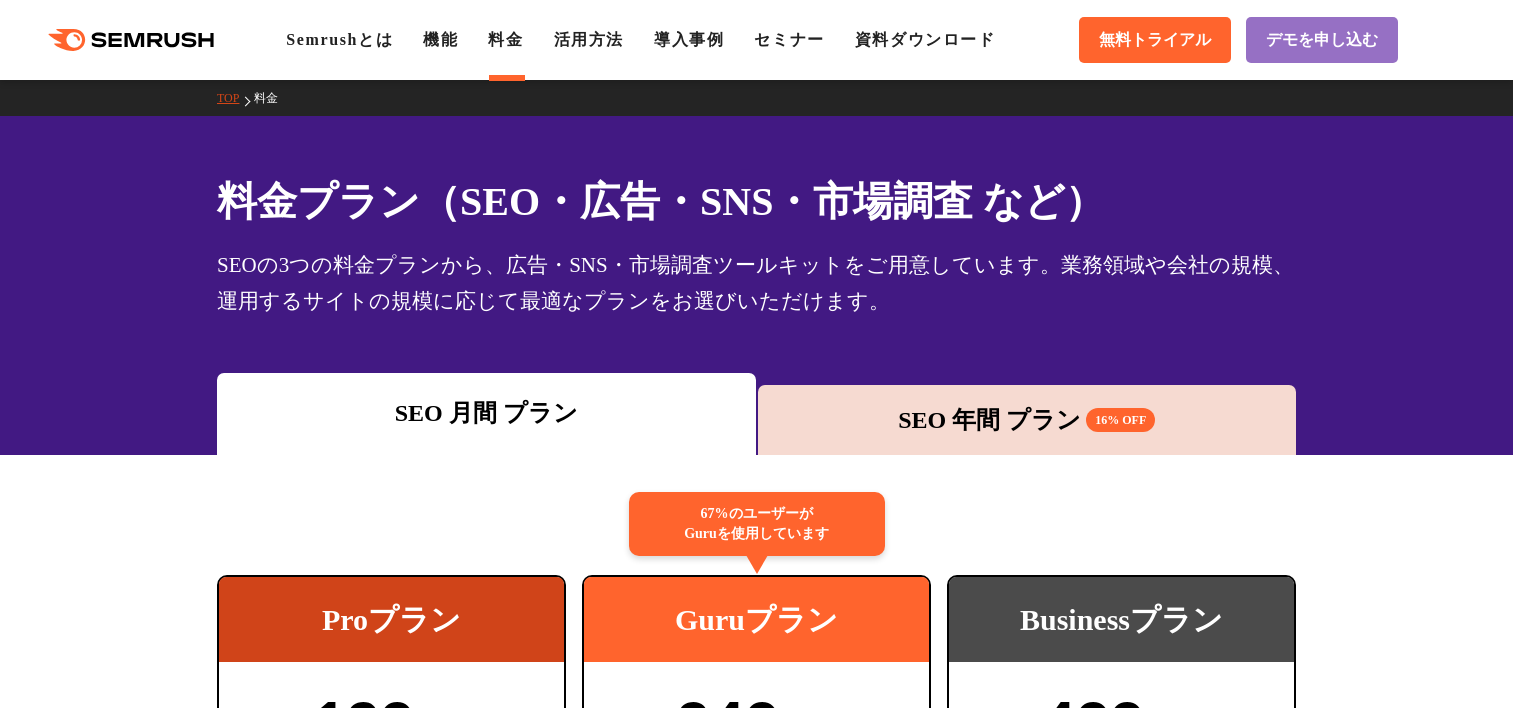 scroll, scrollTop: 0, scrollLeft: 0, axis: both 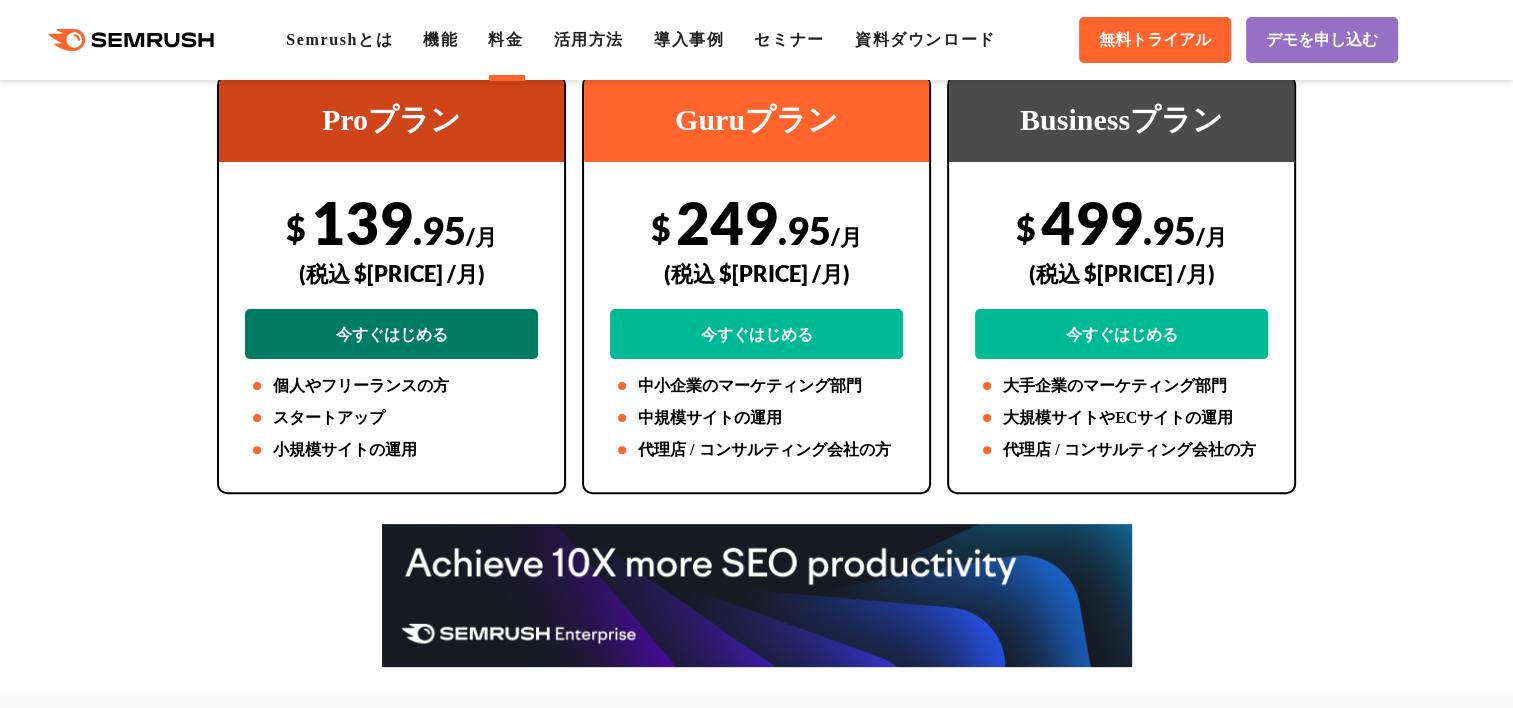 click on "今すぐはじめる" at bounding box center [391, 334] 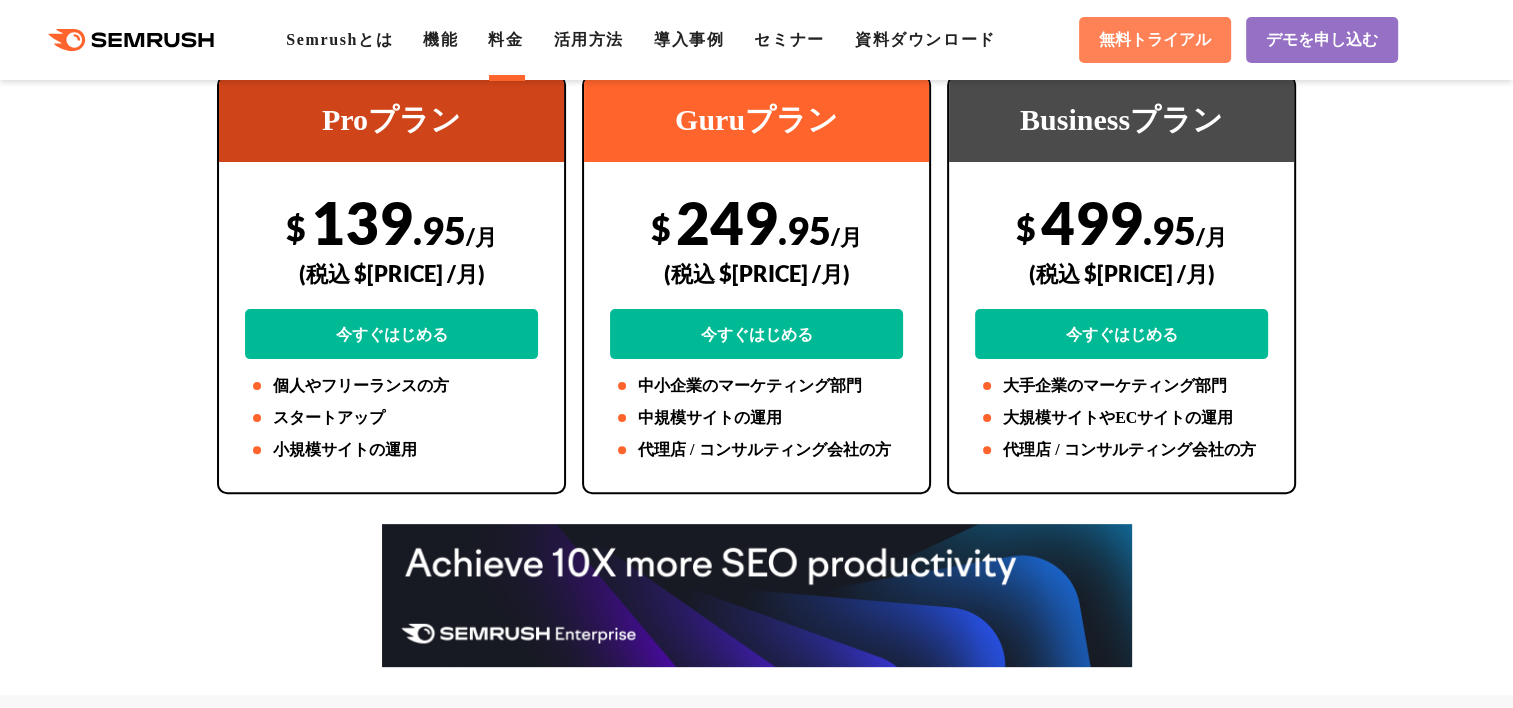 click on "無料トライアル" at bounding box center [1155, 40] 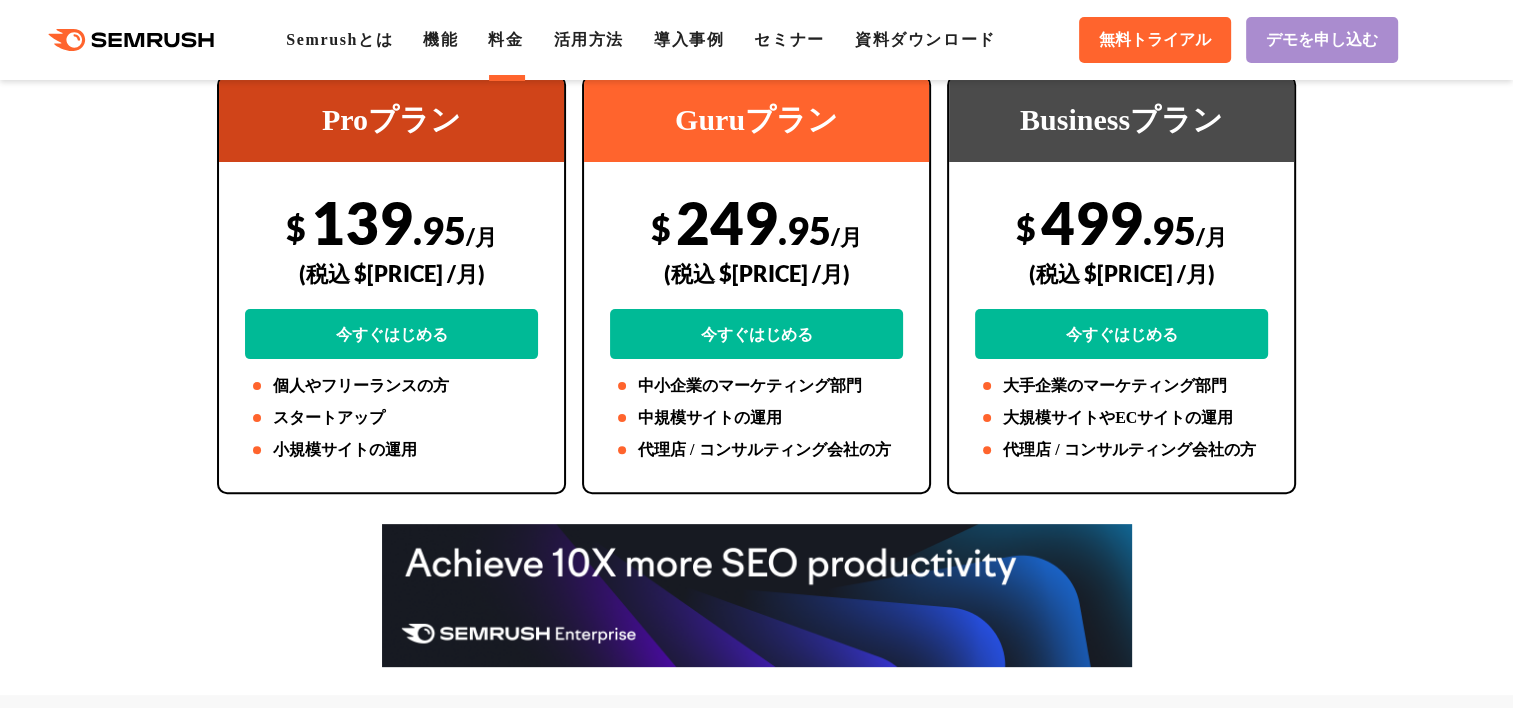 click on "デモを申し込む" at bounding box center (1322, 40) 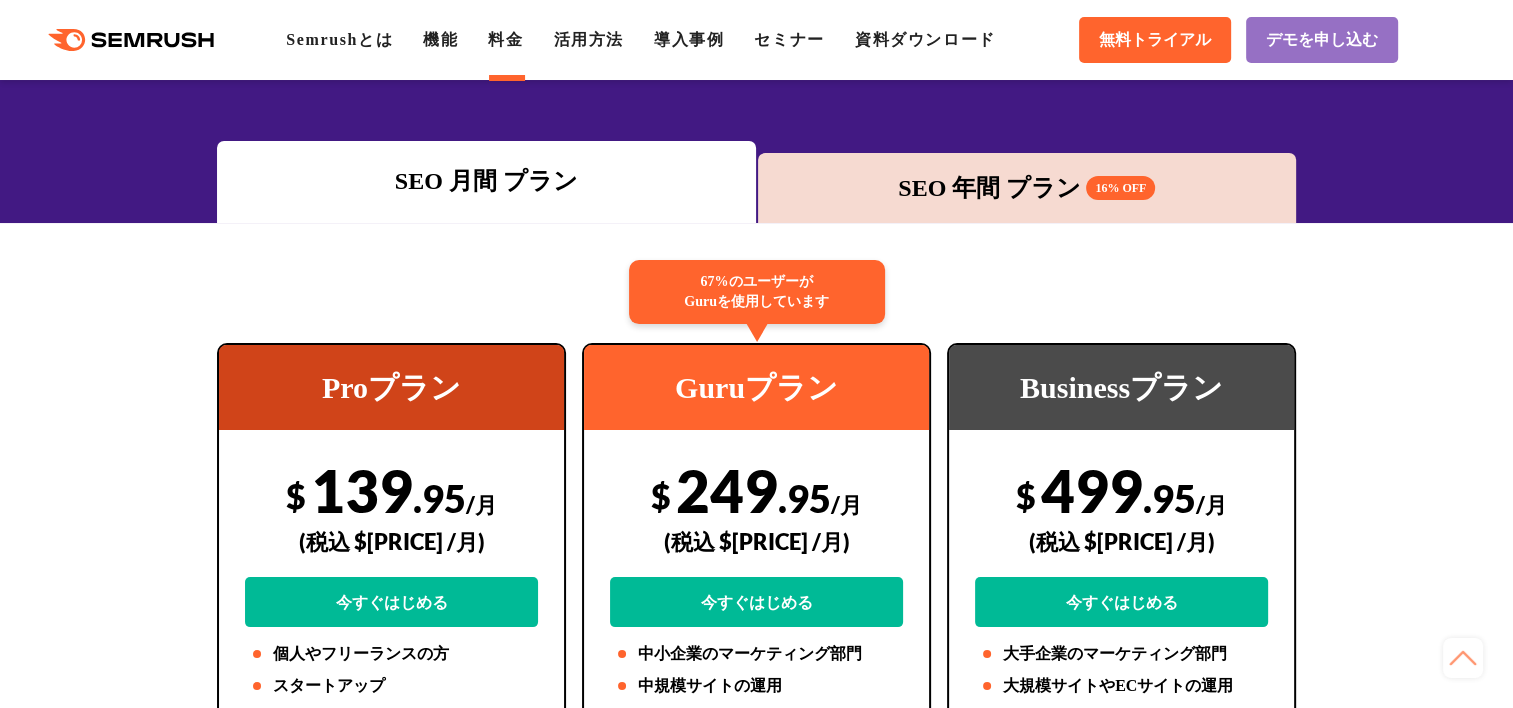 scroll, scrollTop: 200, scrollLeft: 0, axis: vertical 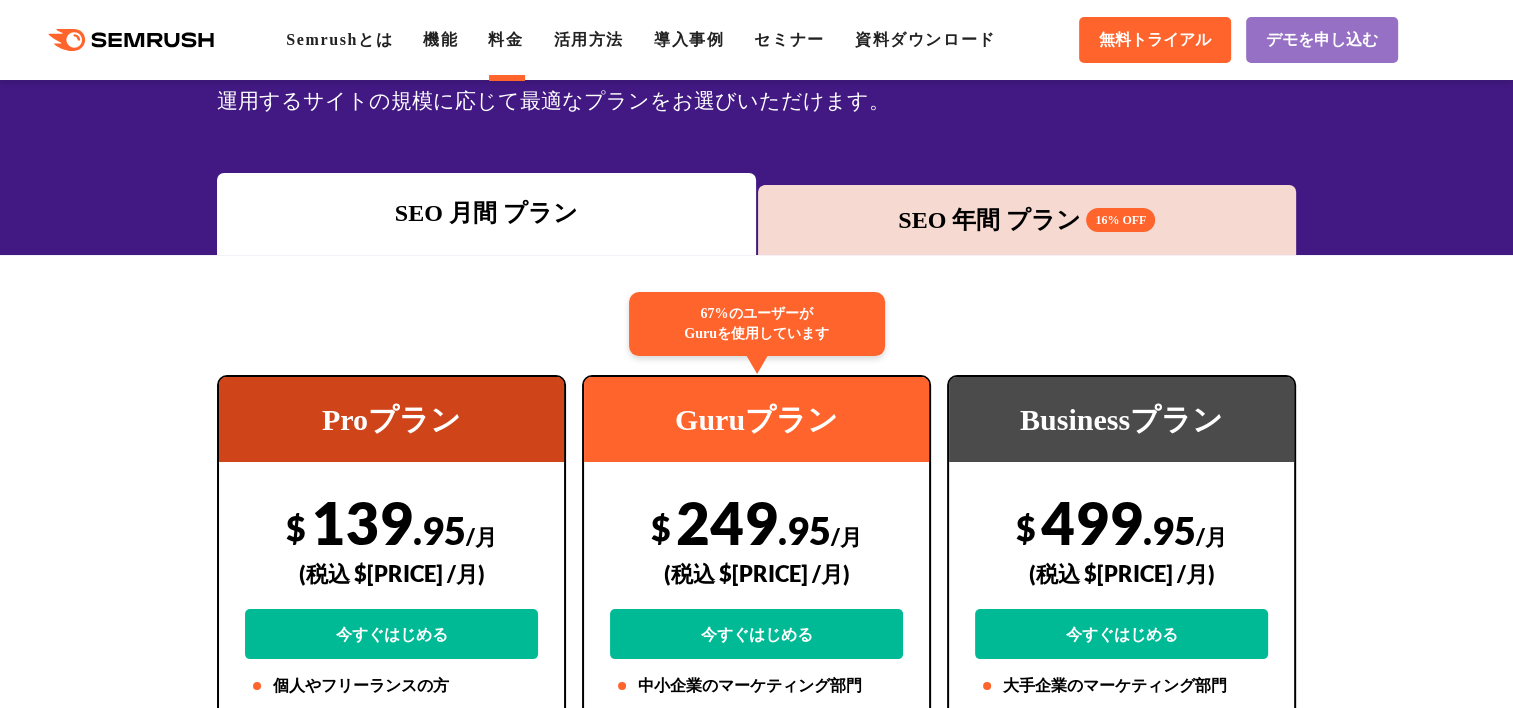 click on "SEO 年間 プラン 16% OFF" at bounding box center (1027, 220) 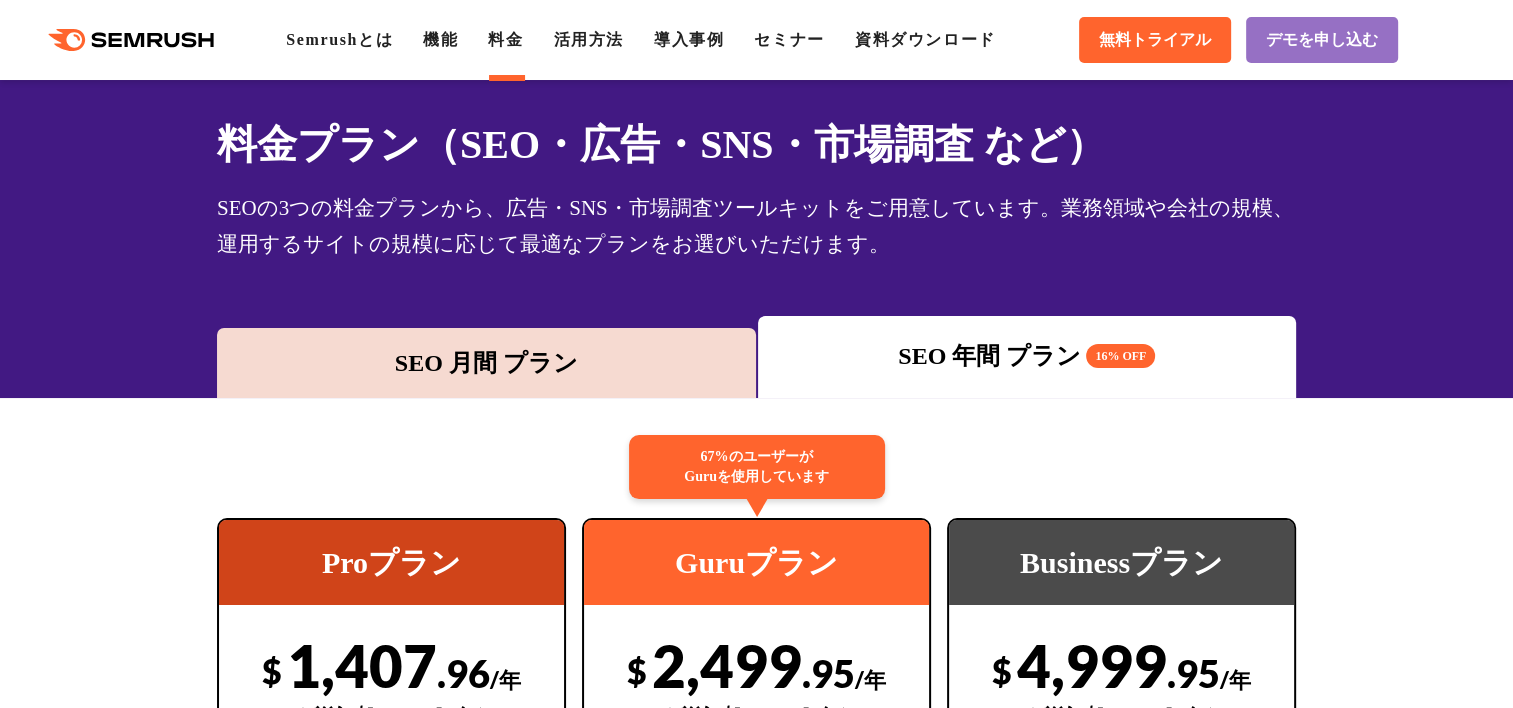 scroll, scrollTop: 0, scrollLeft: 0, axis: both 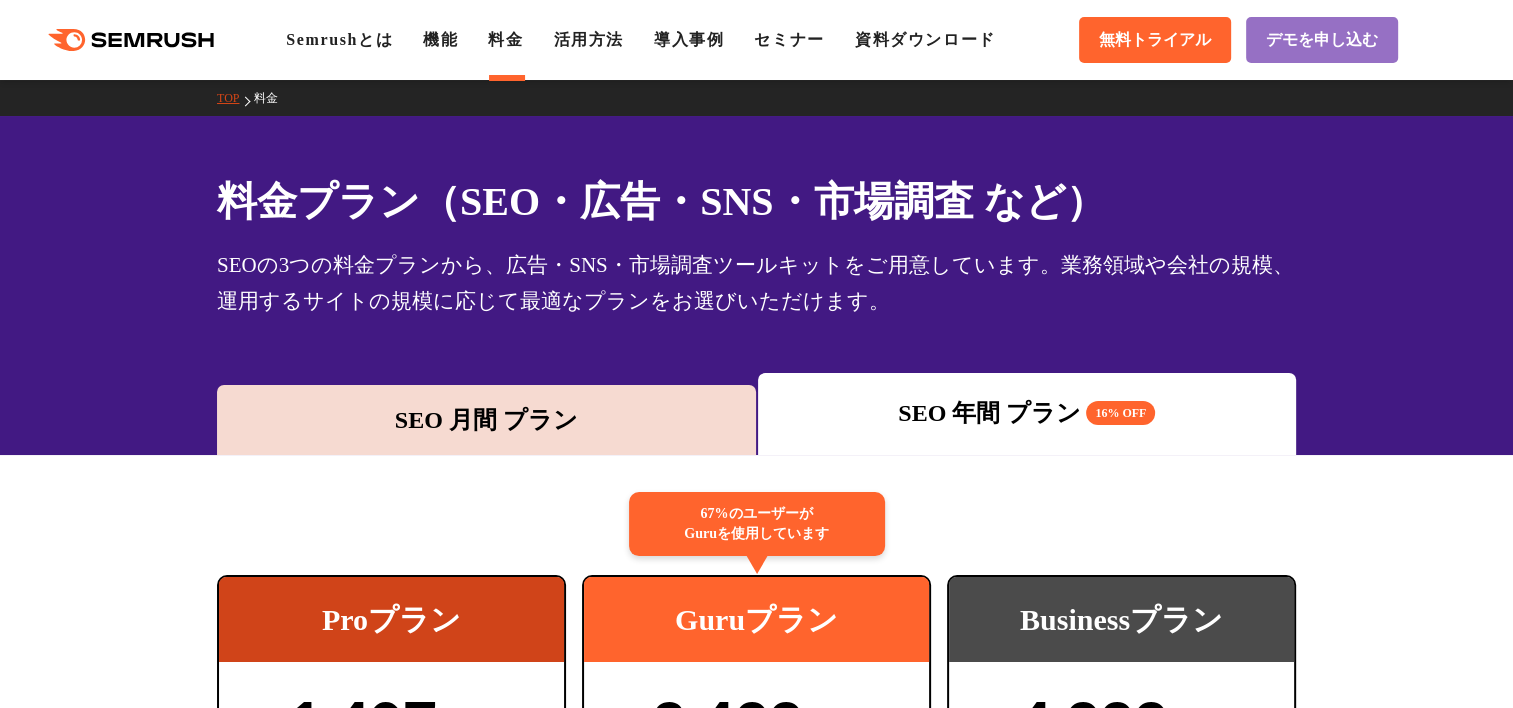 click on "SEO 月間 プラン" at bounding box center (486, 420) 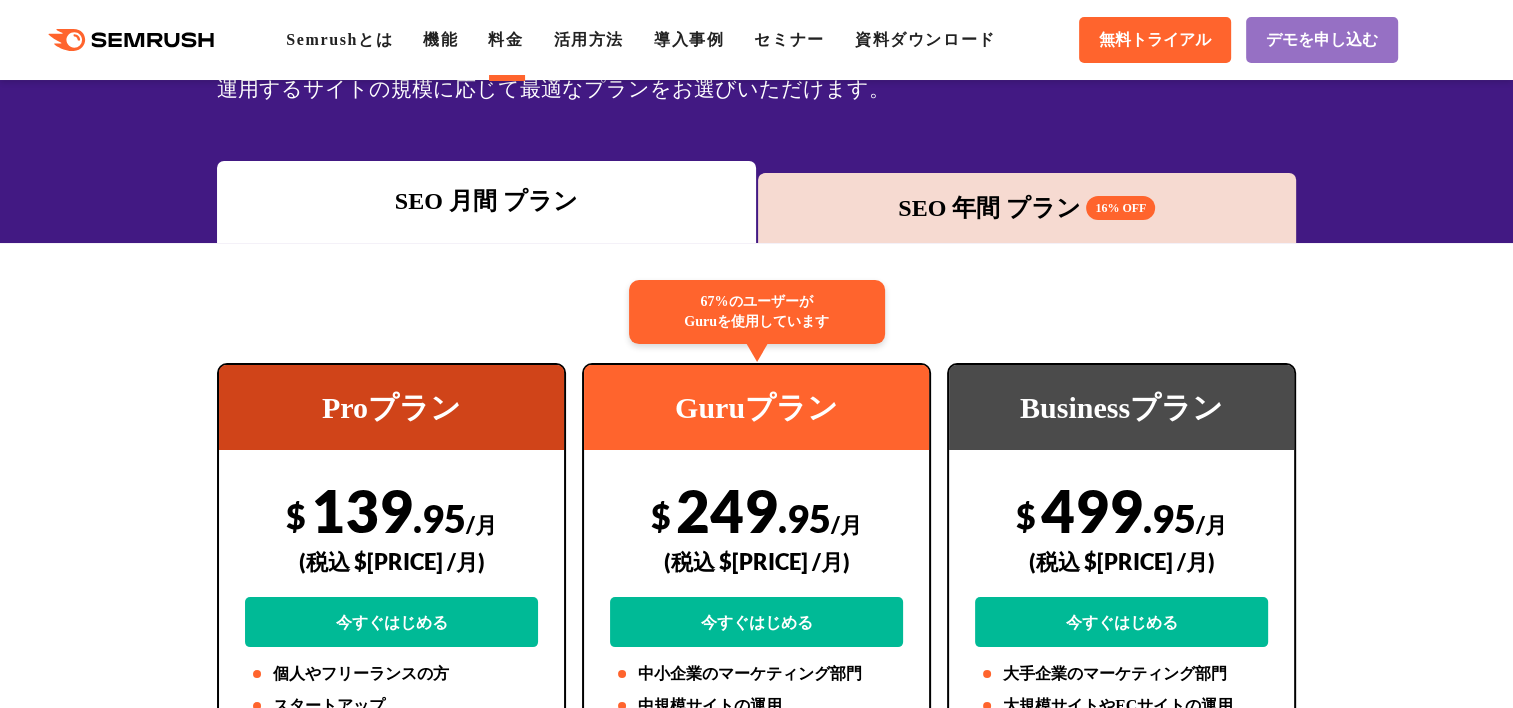 scroll, scrollTop: 300, scrollLeft: 0, axis: vertical 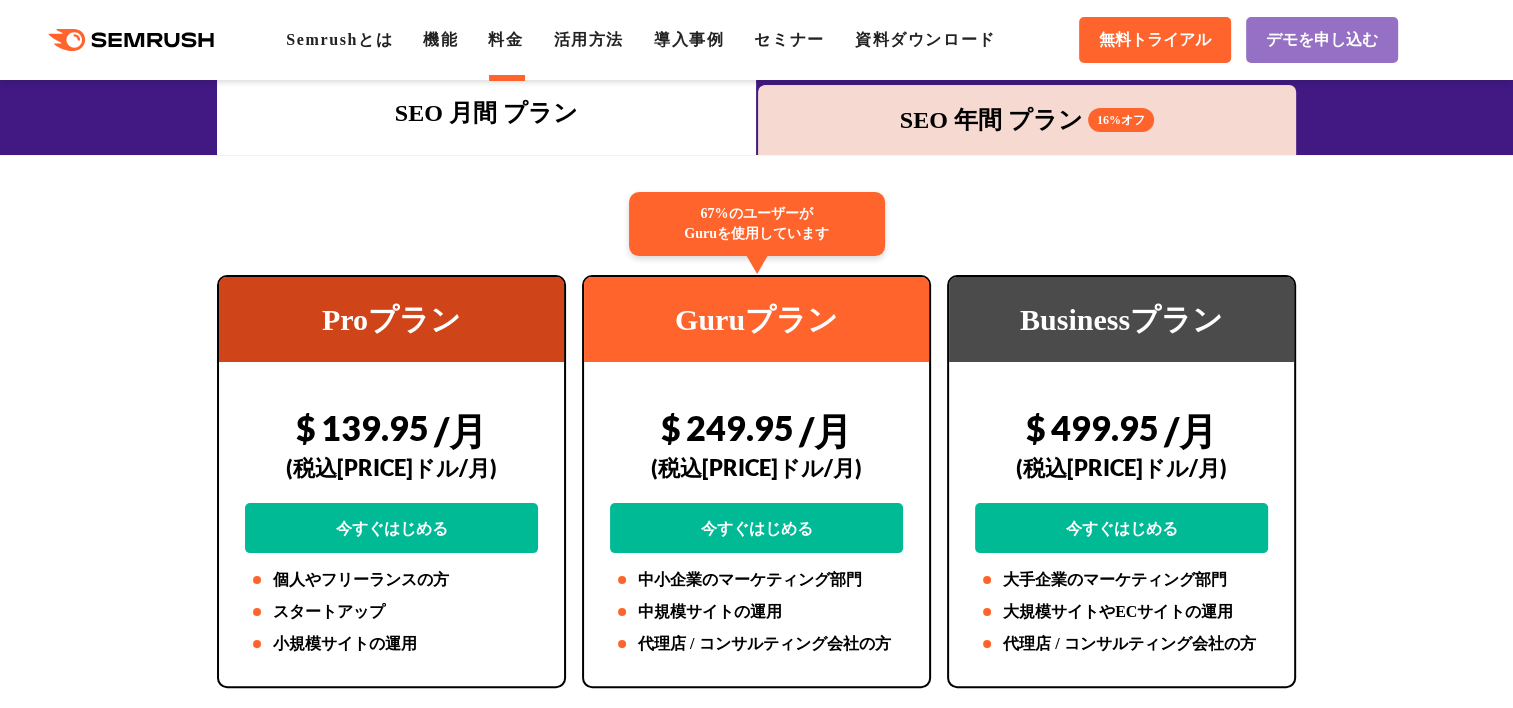 click on "(税込153.95ドル/月)" at bounding box center (391, 467) 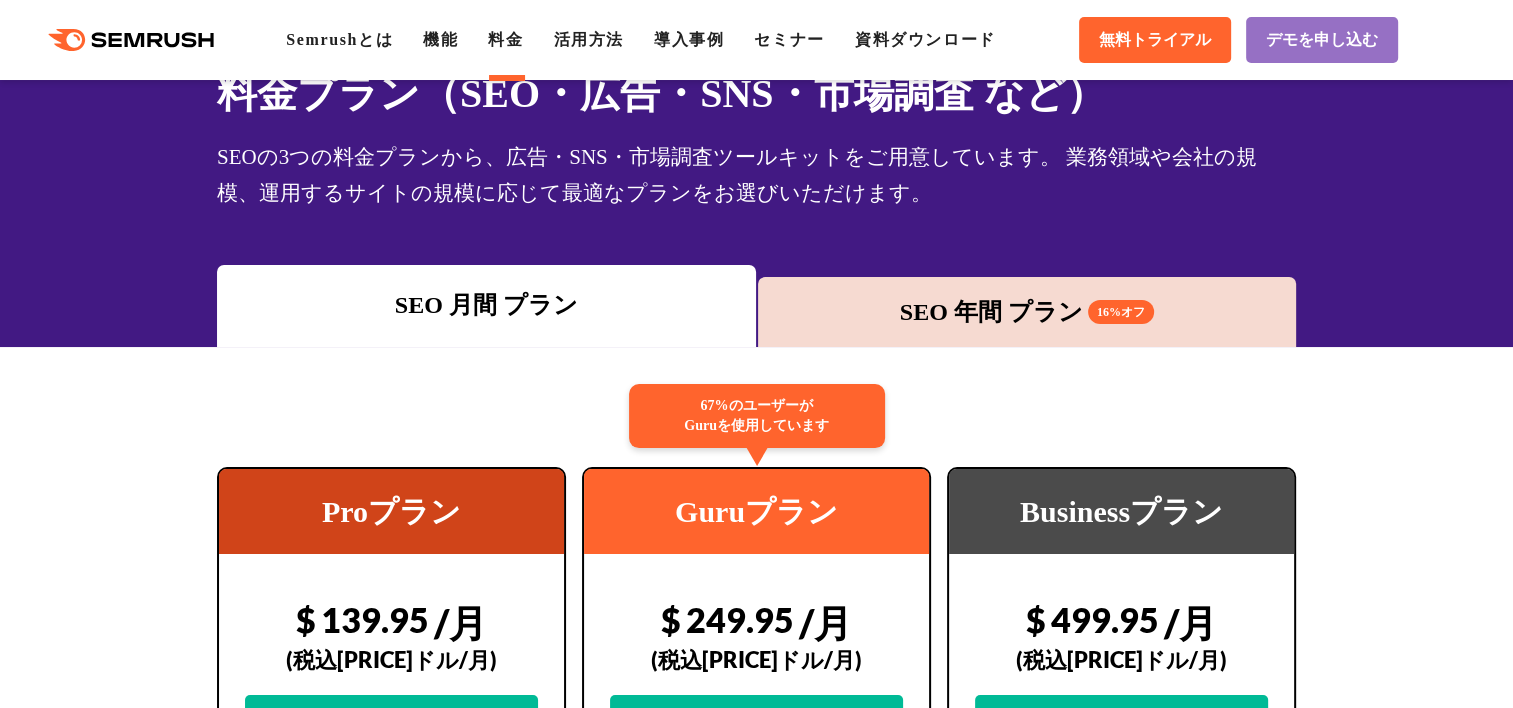 scroll, scrollTop: 0, scrollLeft: 0, axis: both 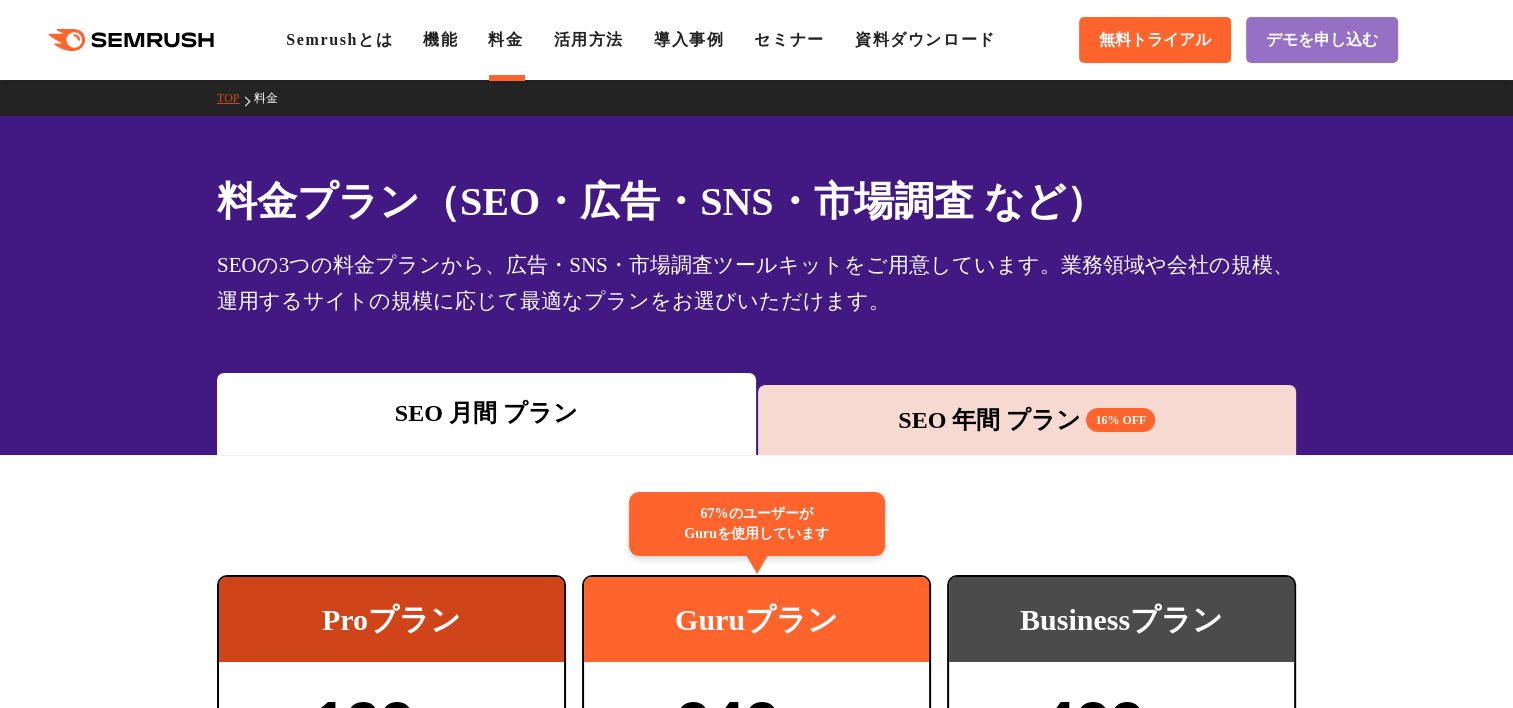 click on "料金" at bounding box center [505, 39] 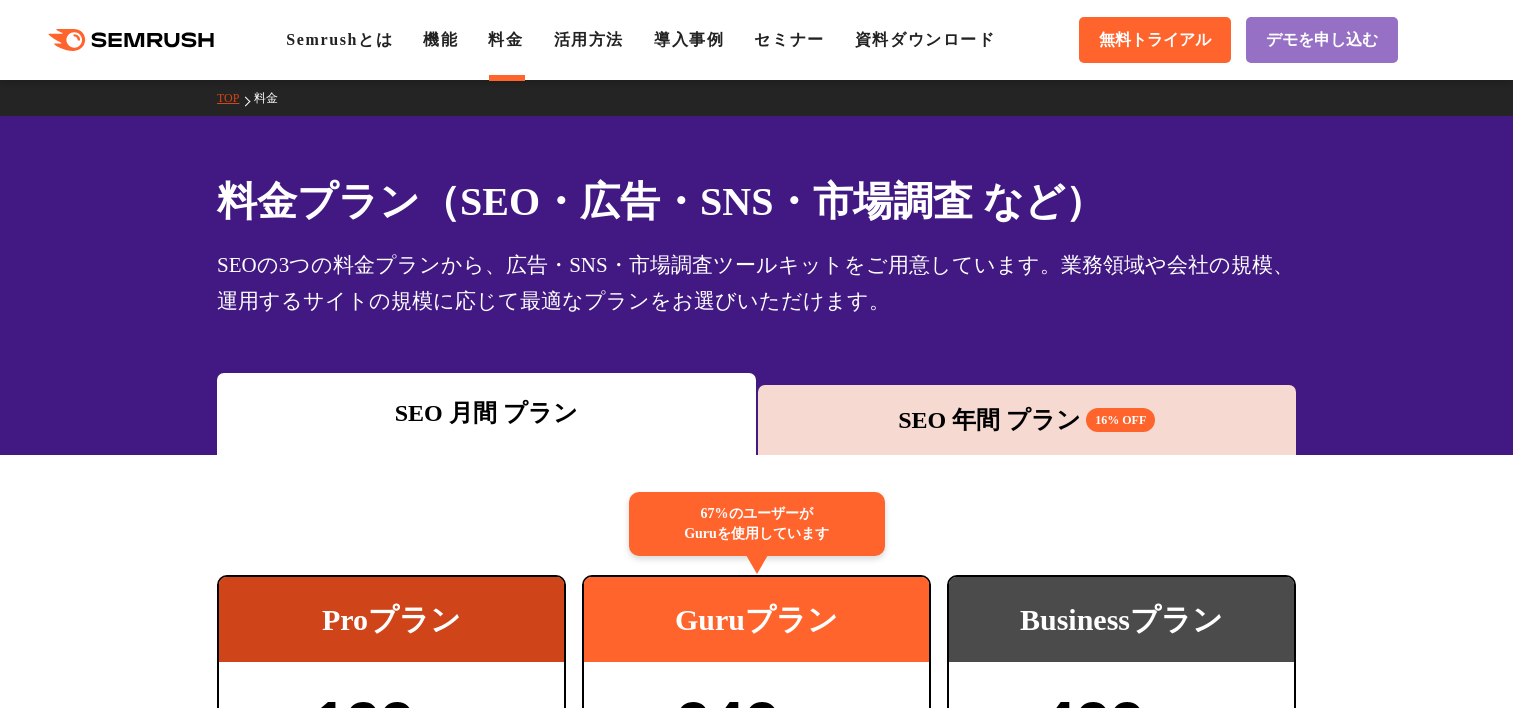 scroll, scrollTop: 0, scrollLeft: 0, axis: both 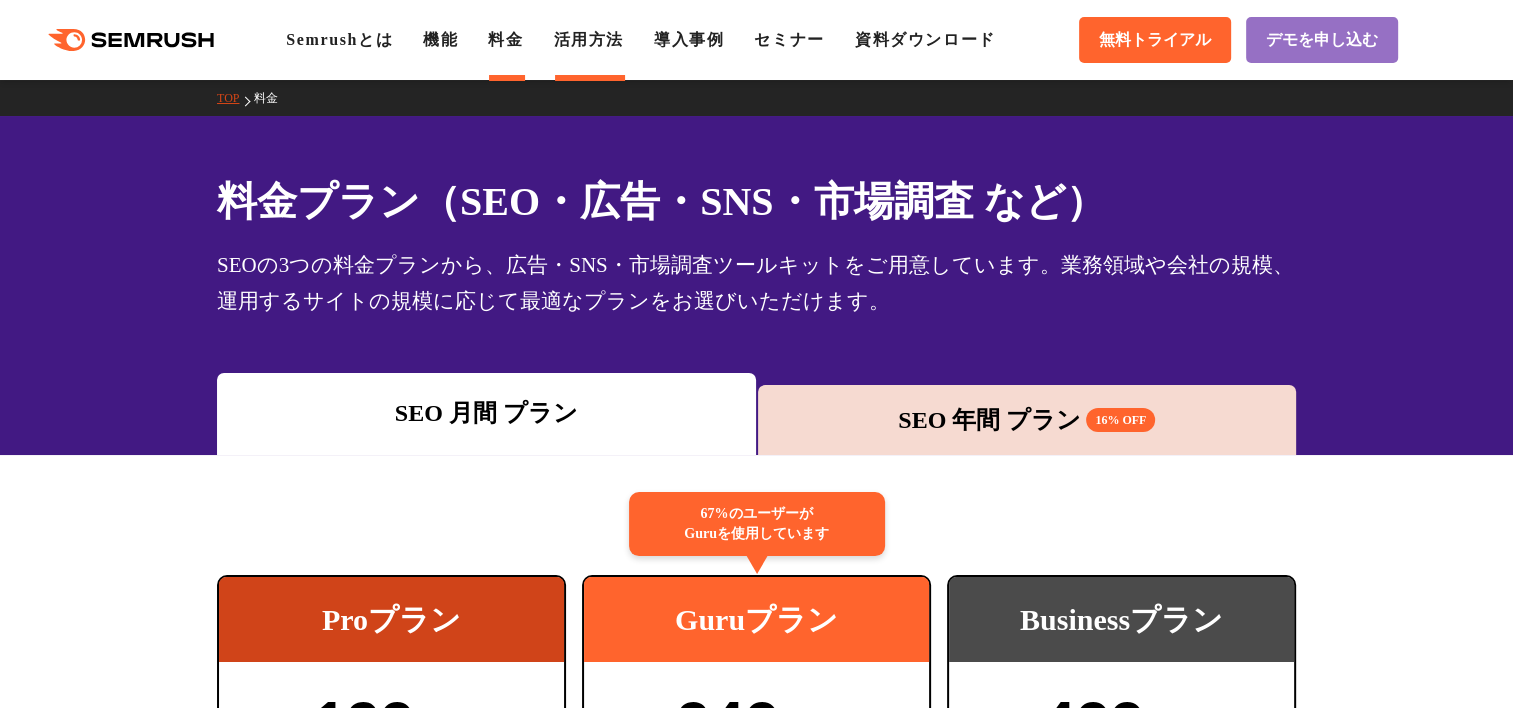 click on "活用方法" at bounding box center (589, 39) 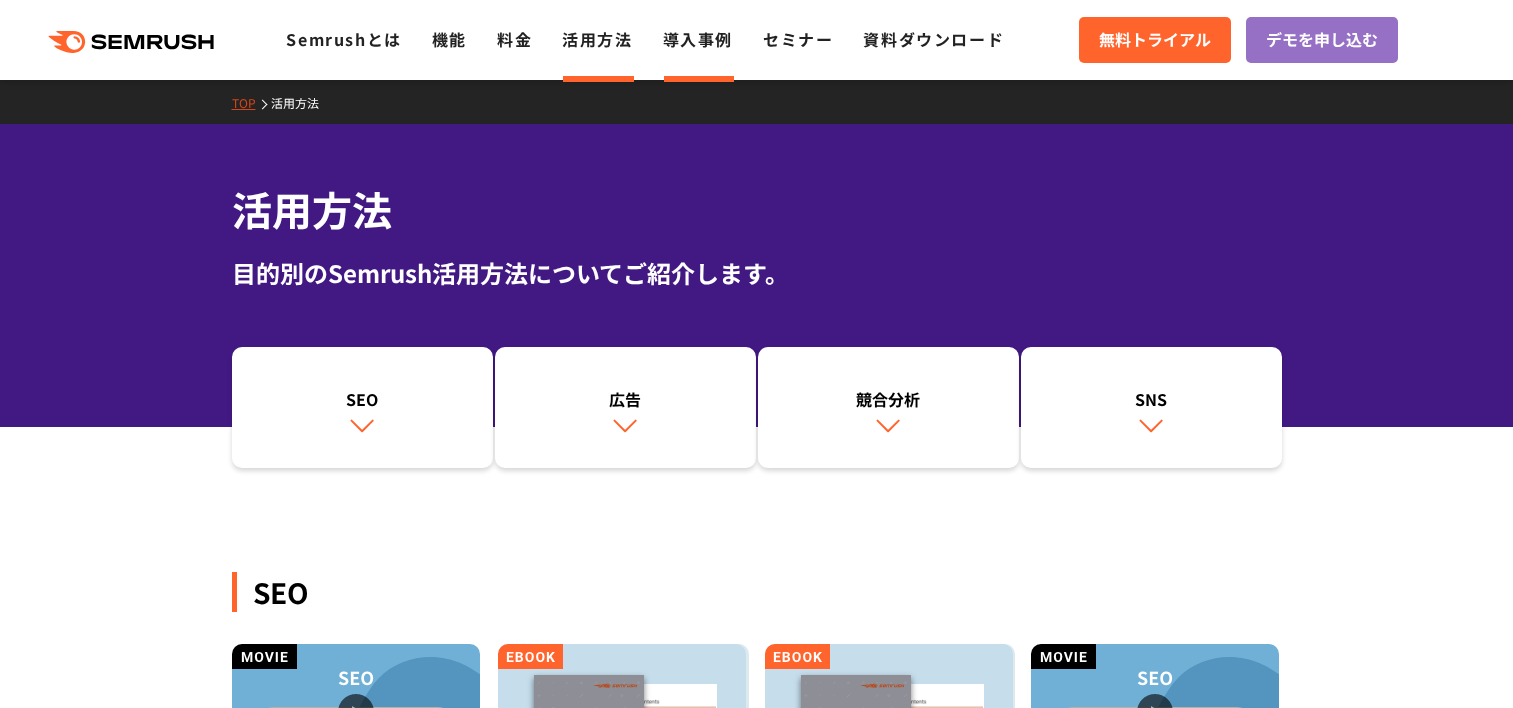 scroll, scrollTop: 0, scrollLeft: 0, axis: both 